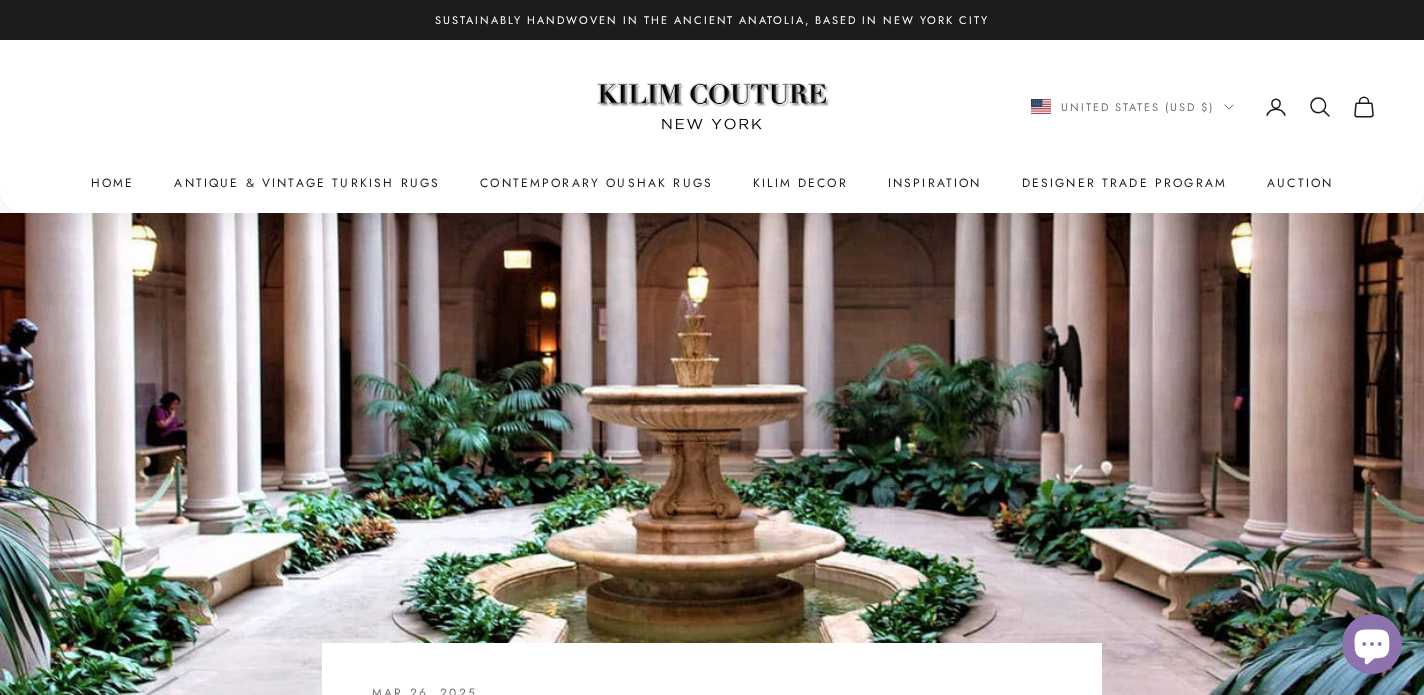 scroll, scrollTop: 0, scrollLeft: 0, axis: both 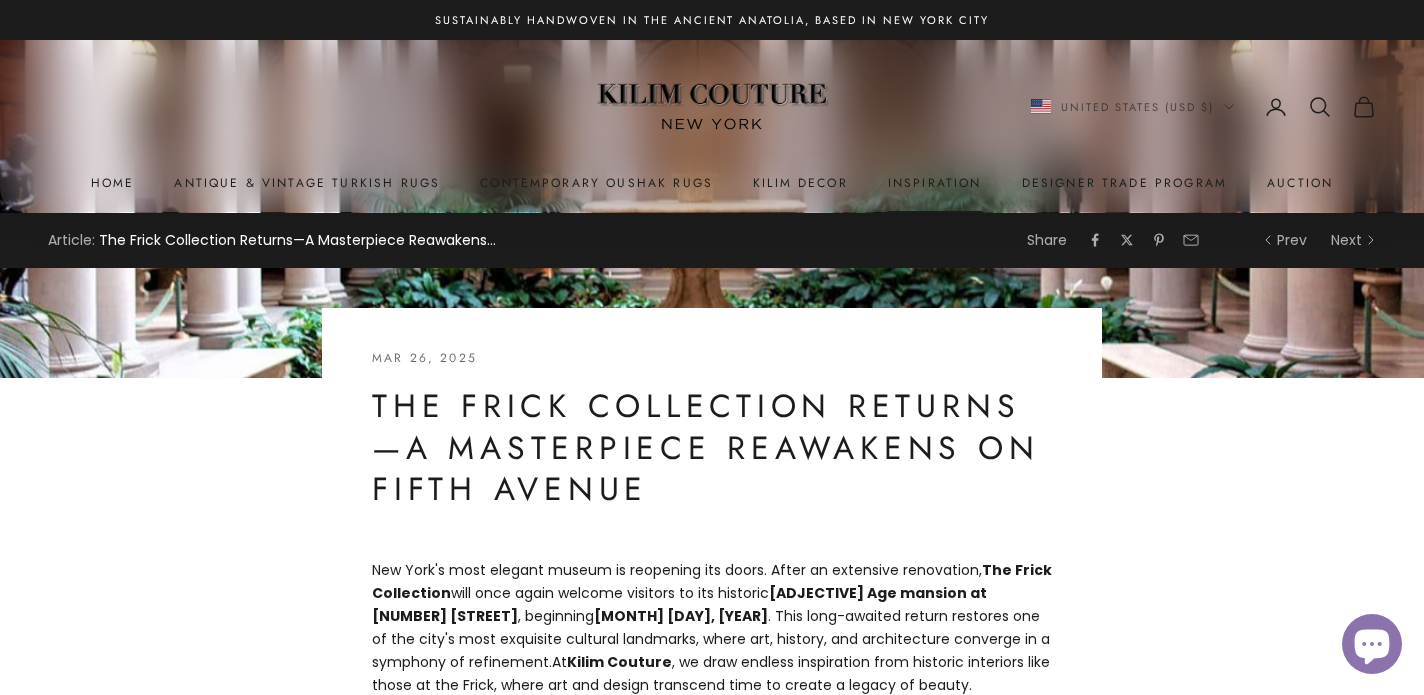 click on "Inspiration" at bounding box center [935, 183] 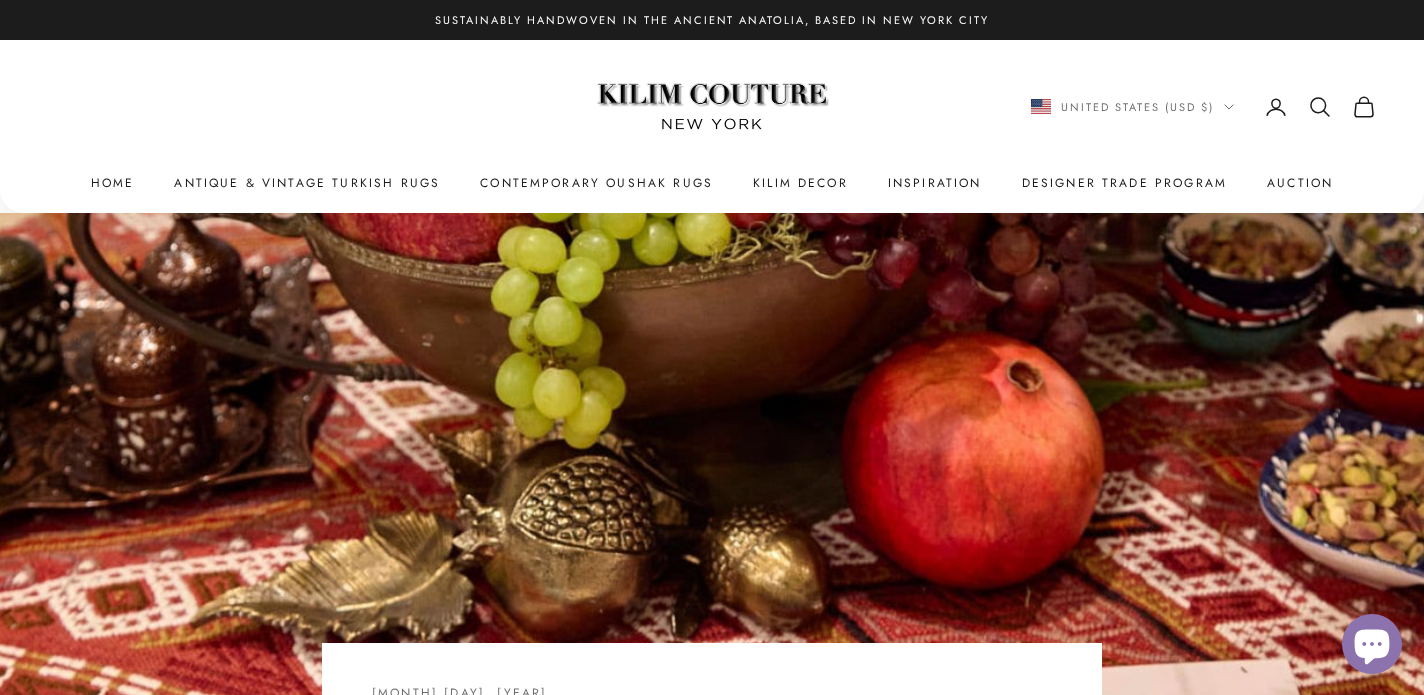 scroll, scrollTop: 0, scrollLeft: 0, axis: both 